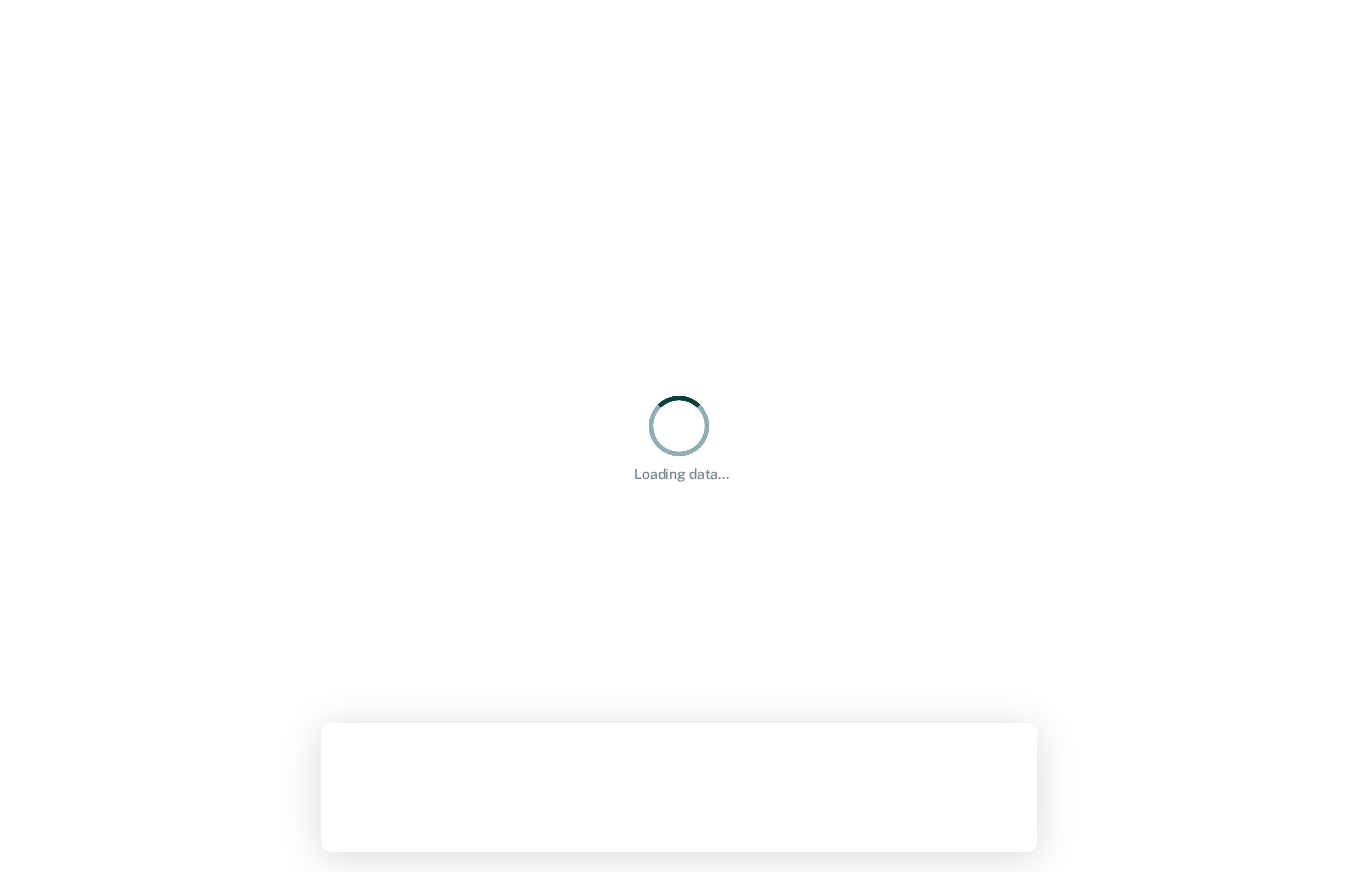 scroll, scrollTop: 0, scrollLeft: 0, axis: both 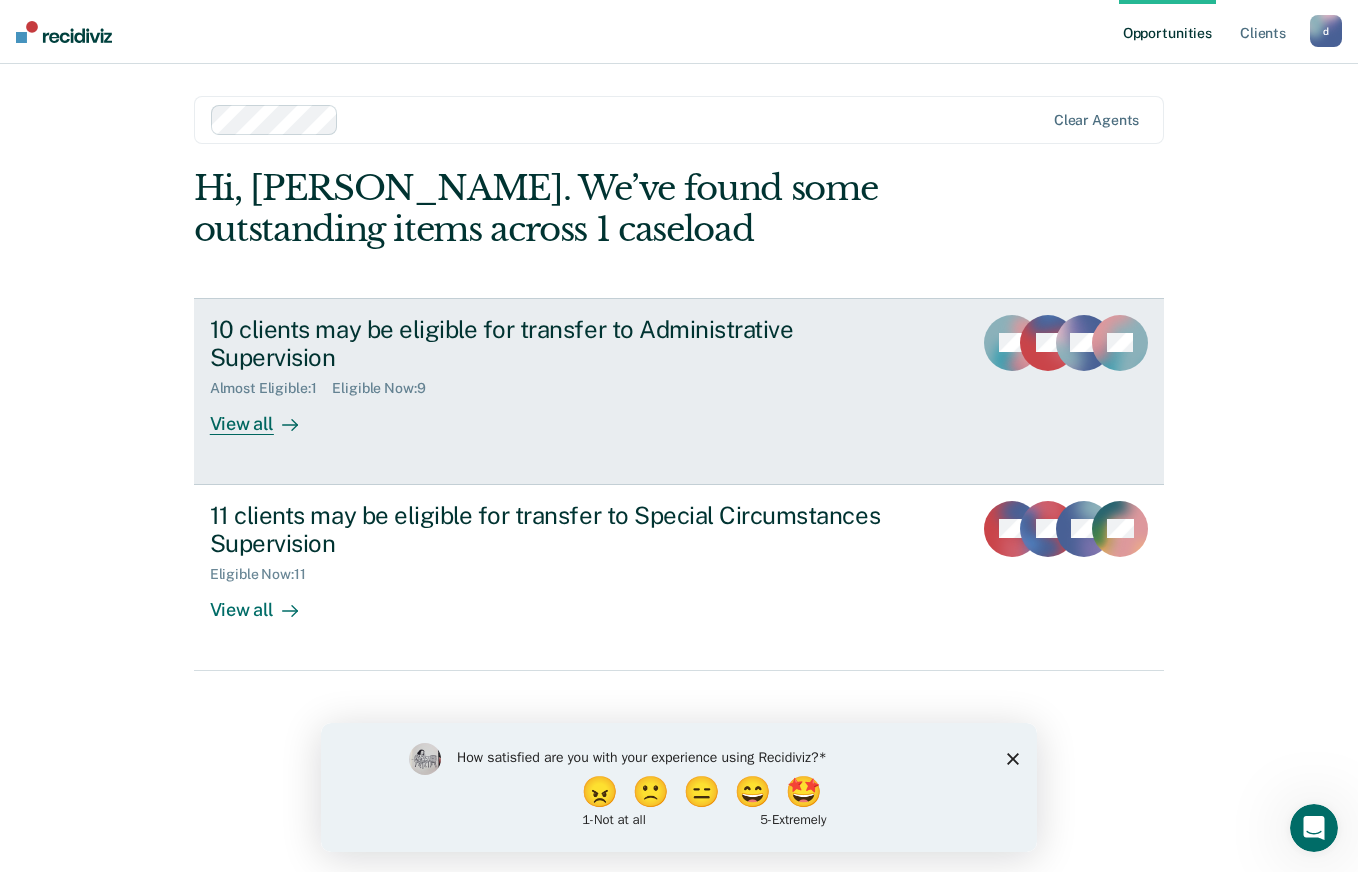 click on "View all" at bounding box center (266, 416) 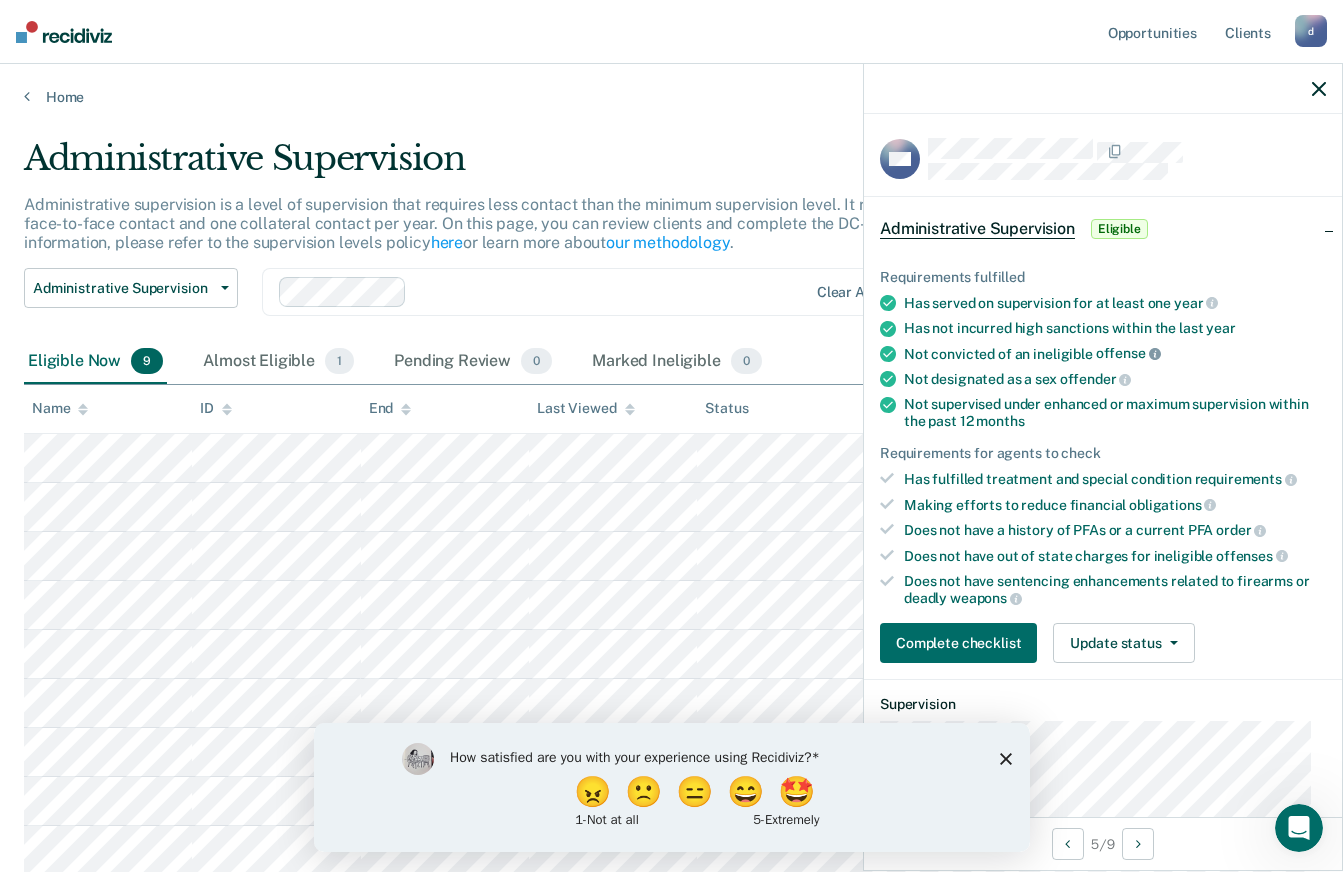 click 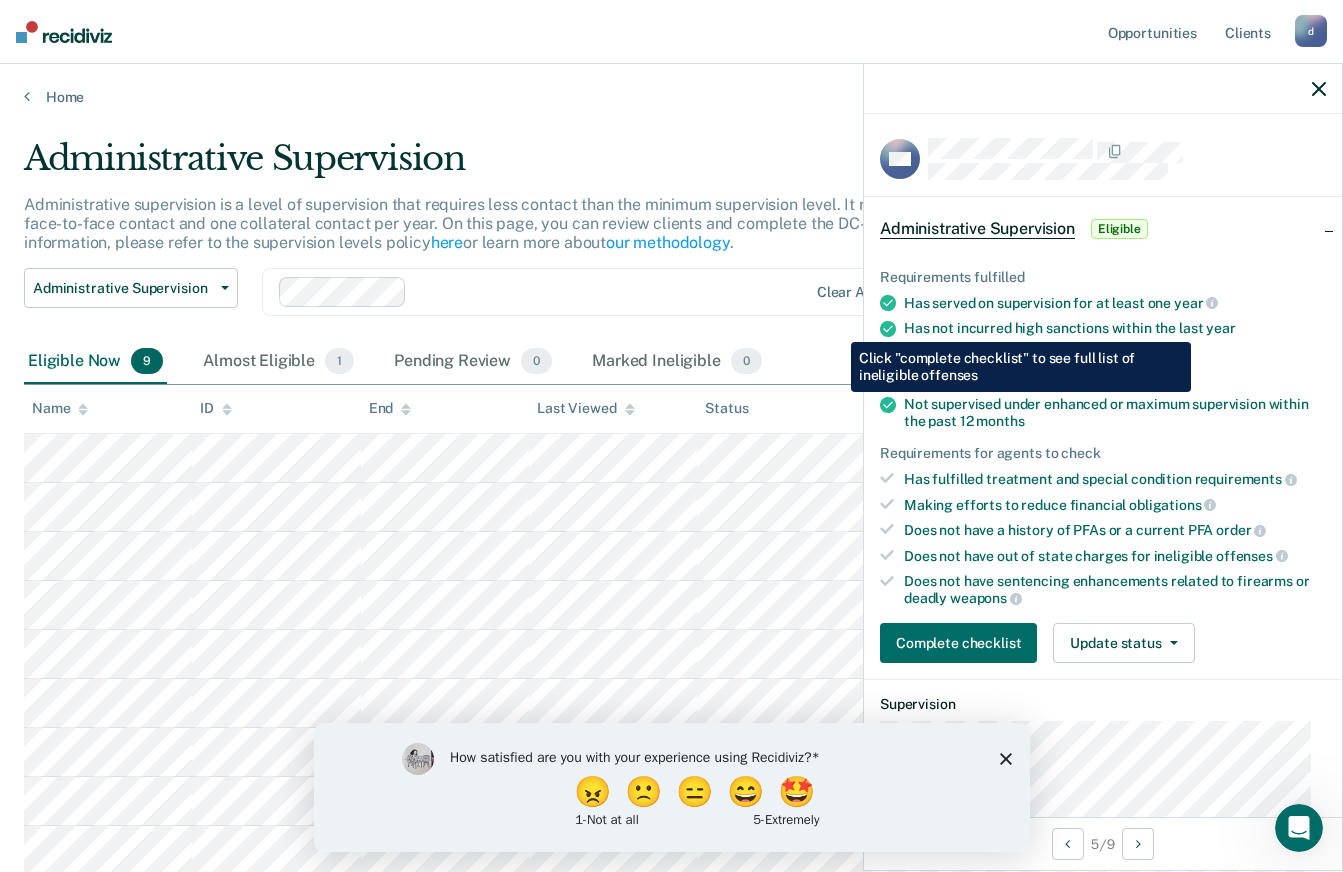 click 